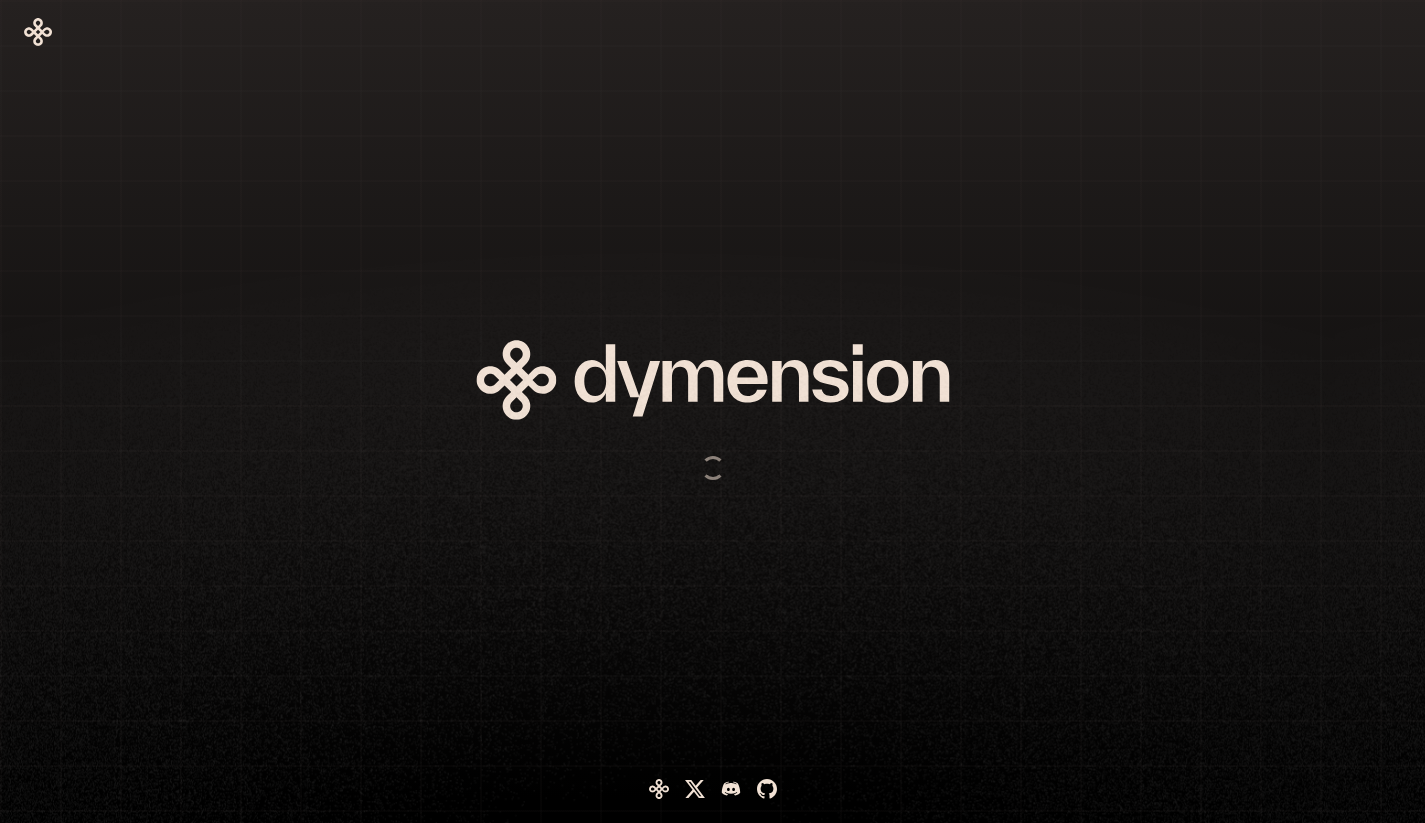 scroll, scrollTop: 0, scrollLeft: 0, axis: both 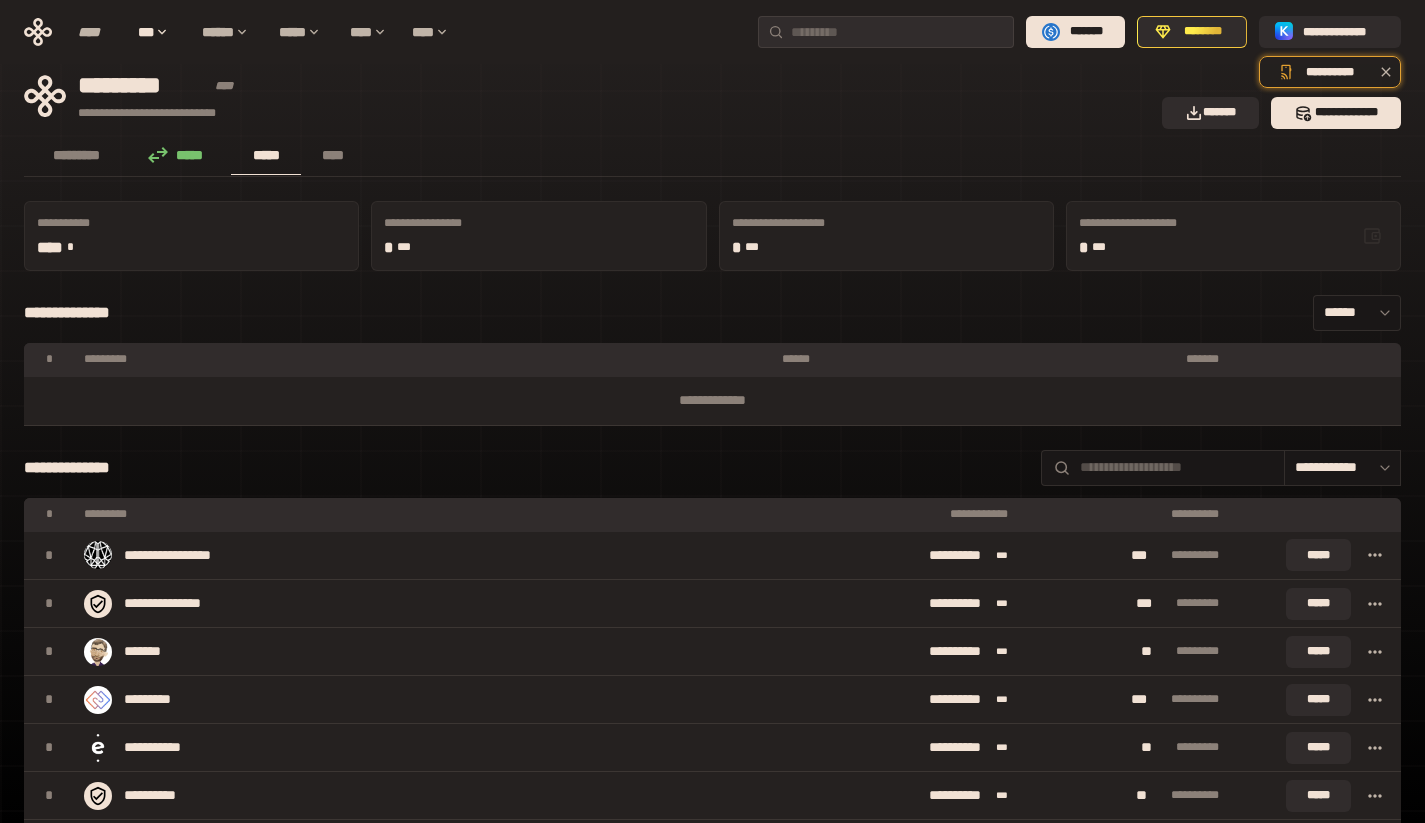 click on "*****" at bounding box center (180, 155) 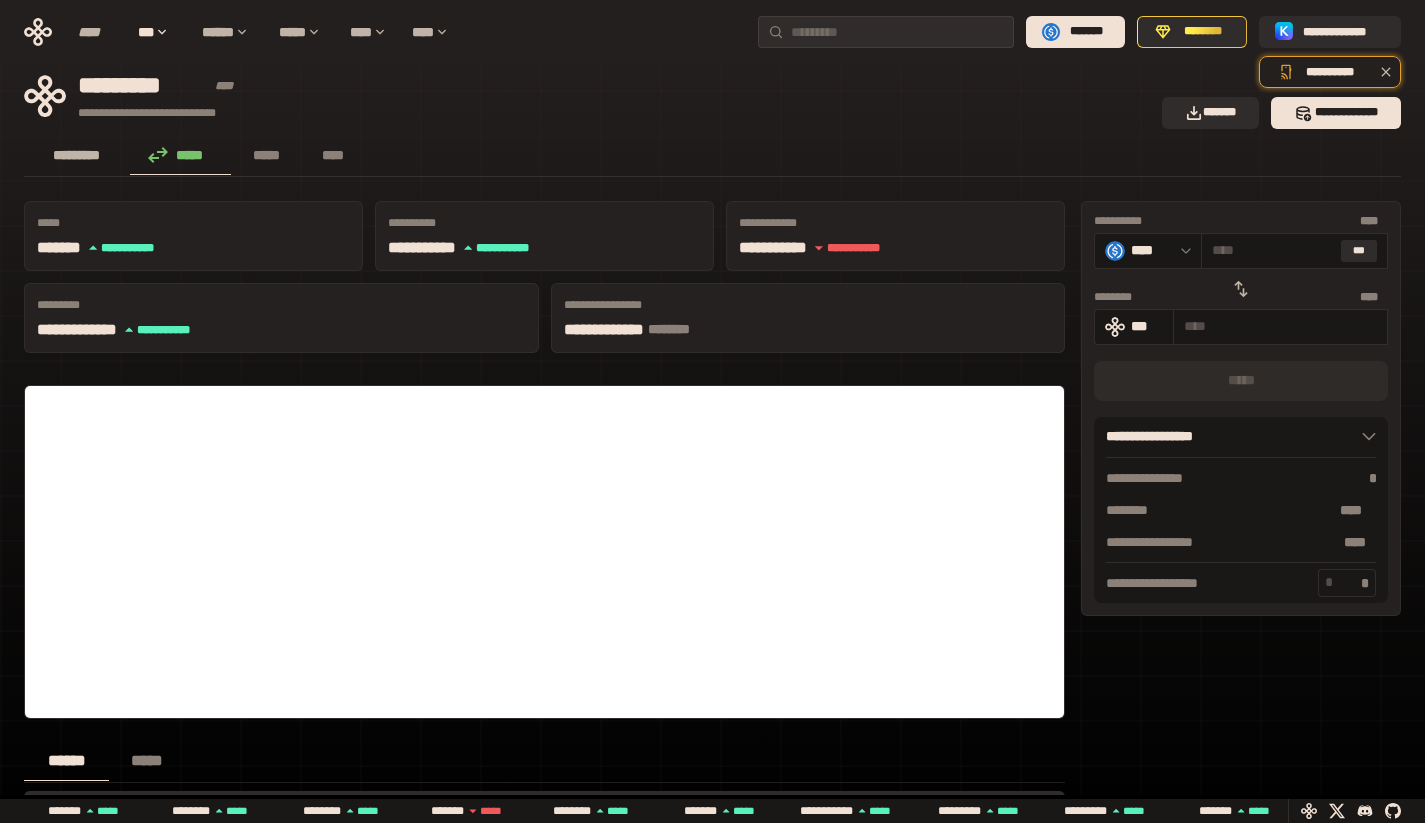 click on "*********" at bounding box center [77, 155] 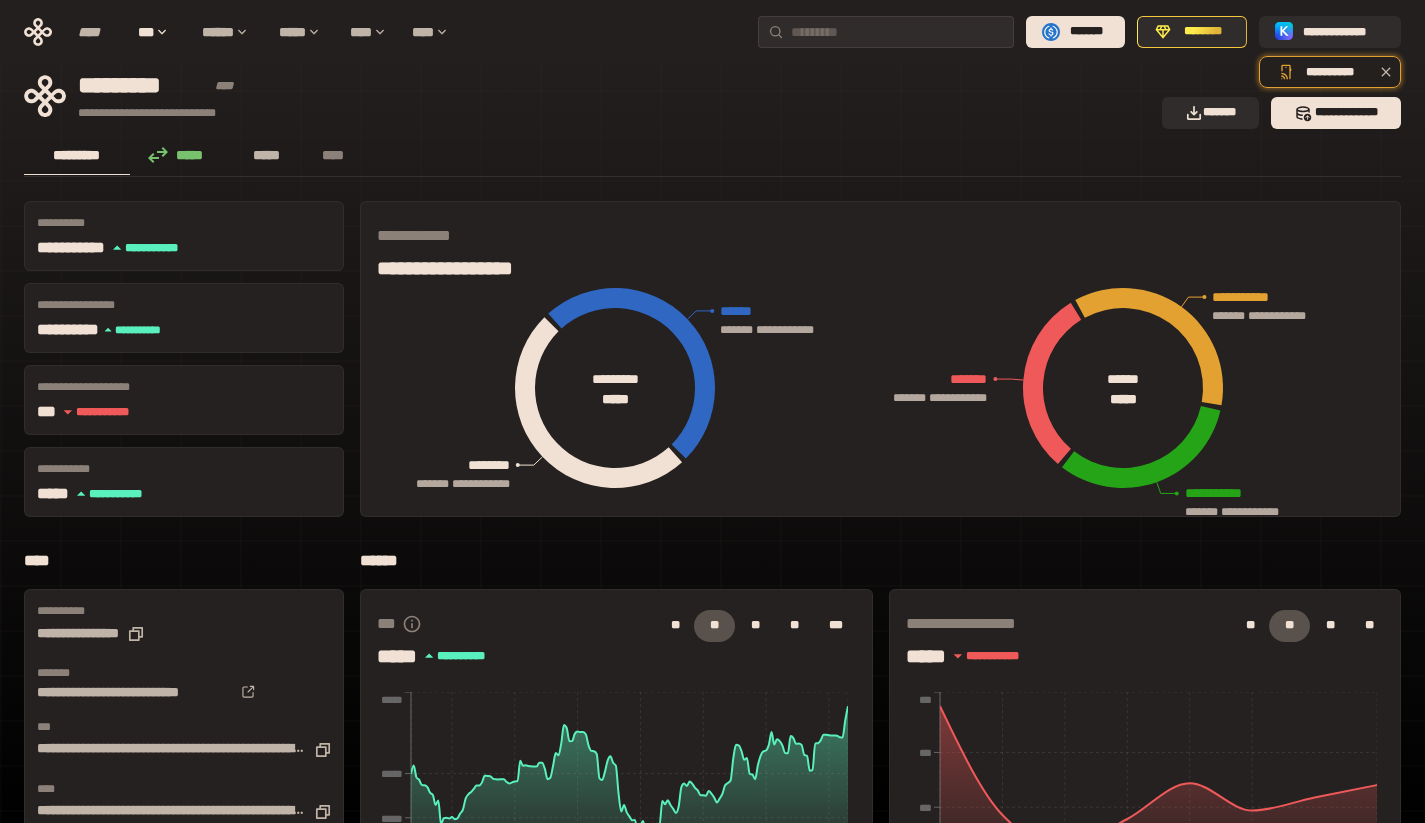 click on "*****" at bounding box center [266, 155] 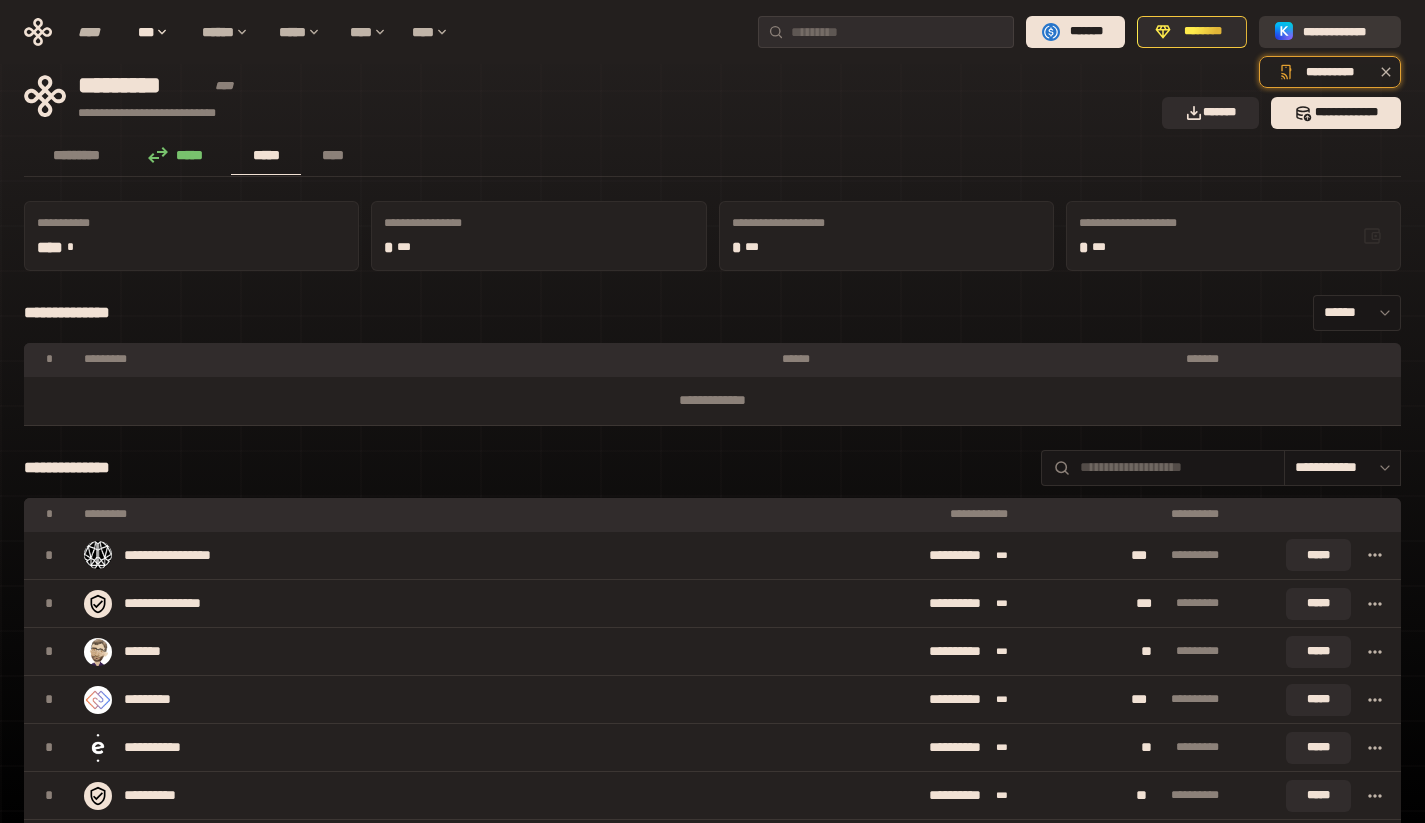 click 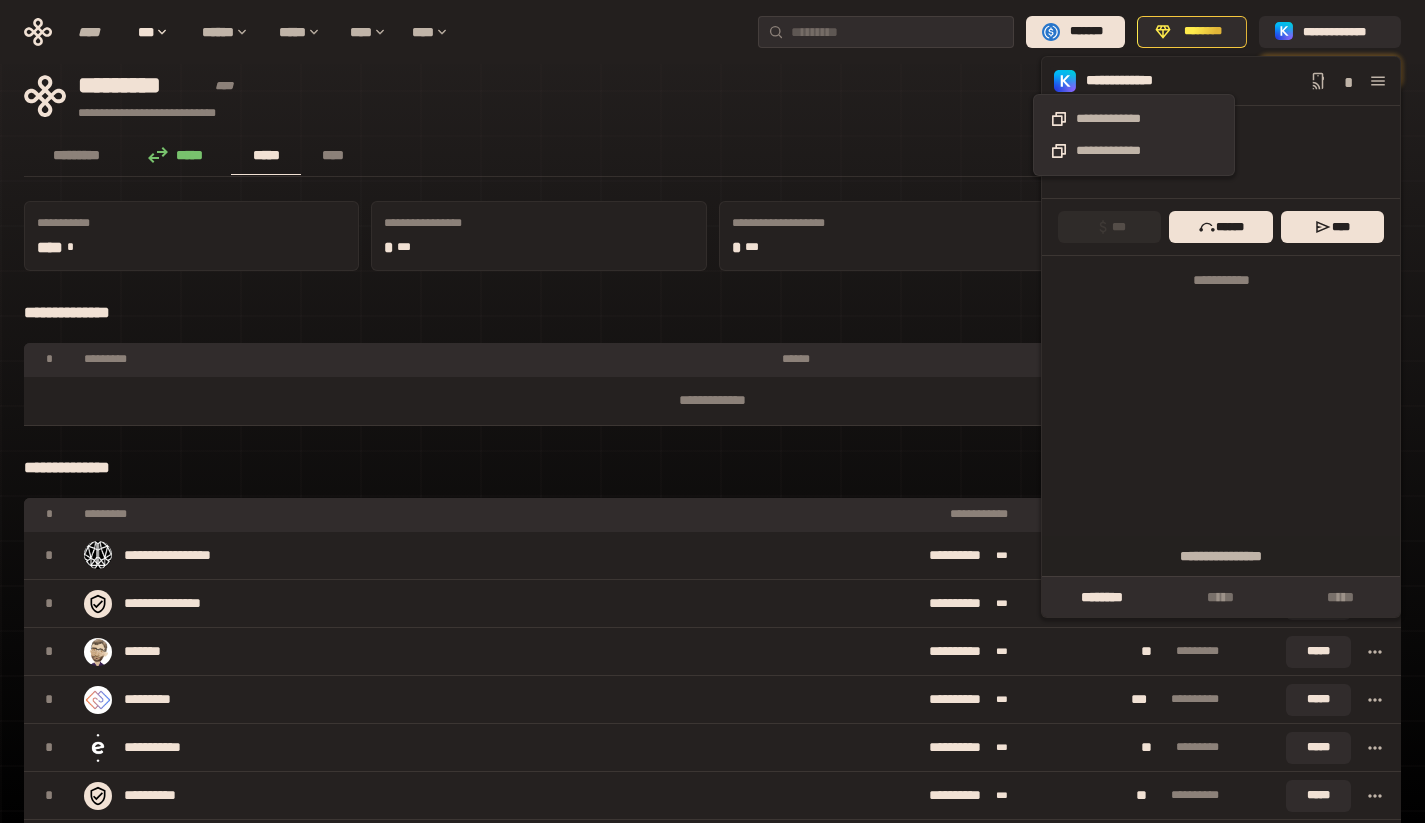 click on "**********" at bounding box center (1134, 81) 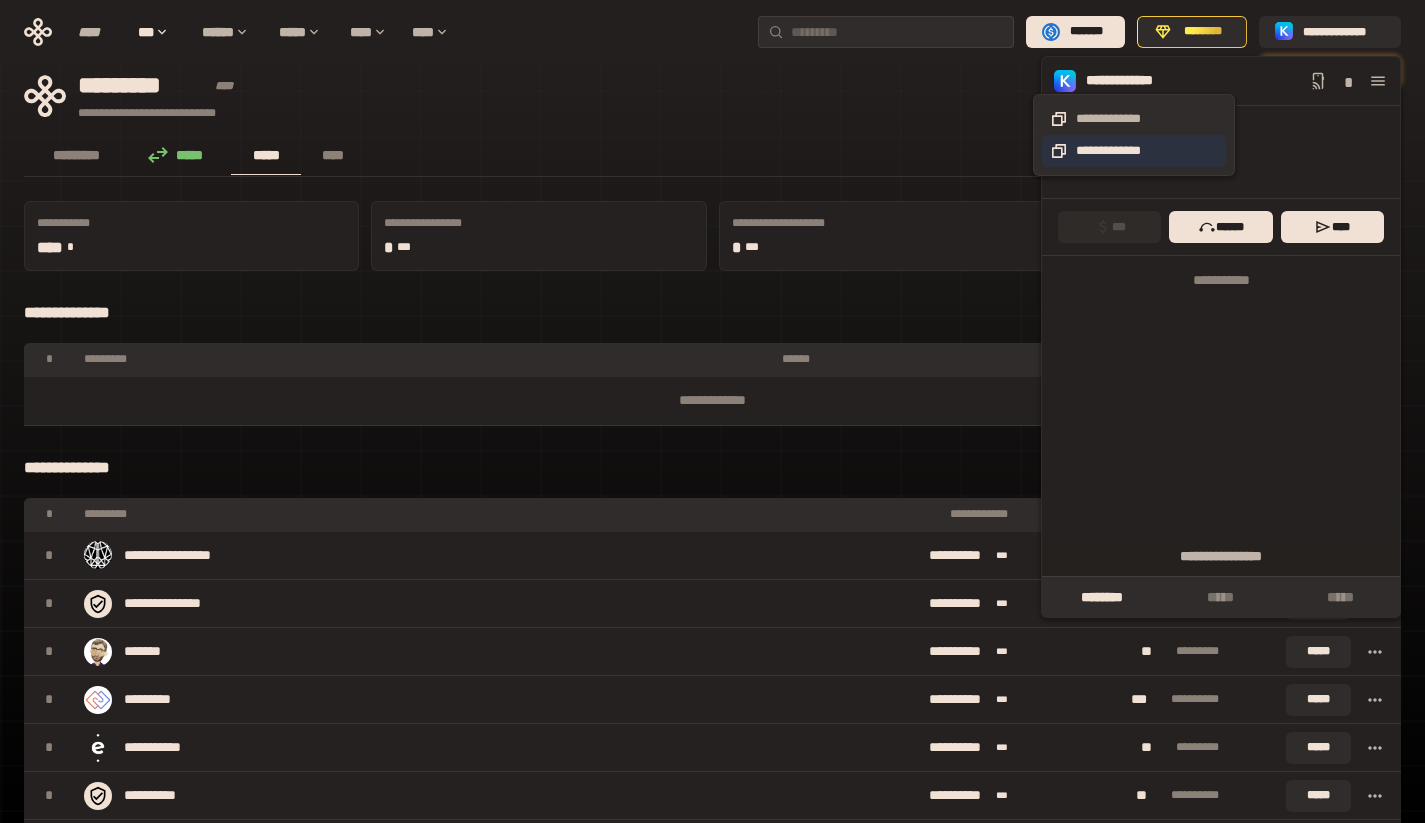 click on "**********" at bounding box center [1134, 151] 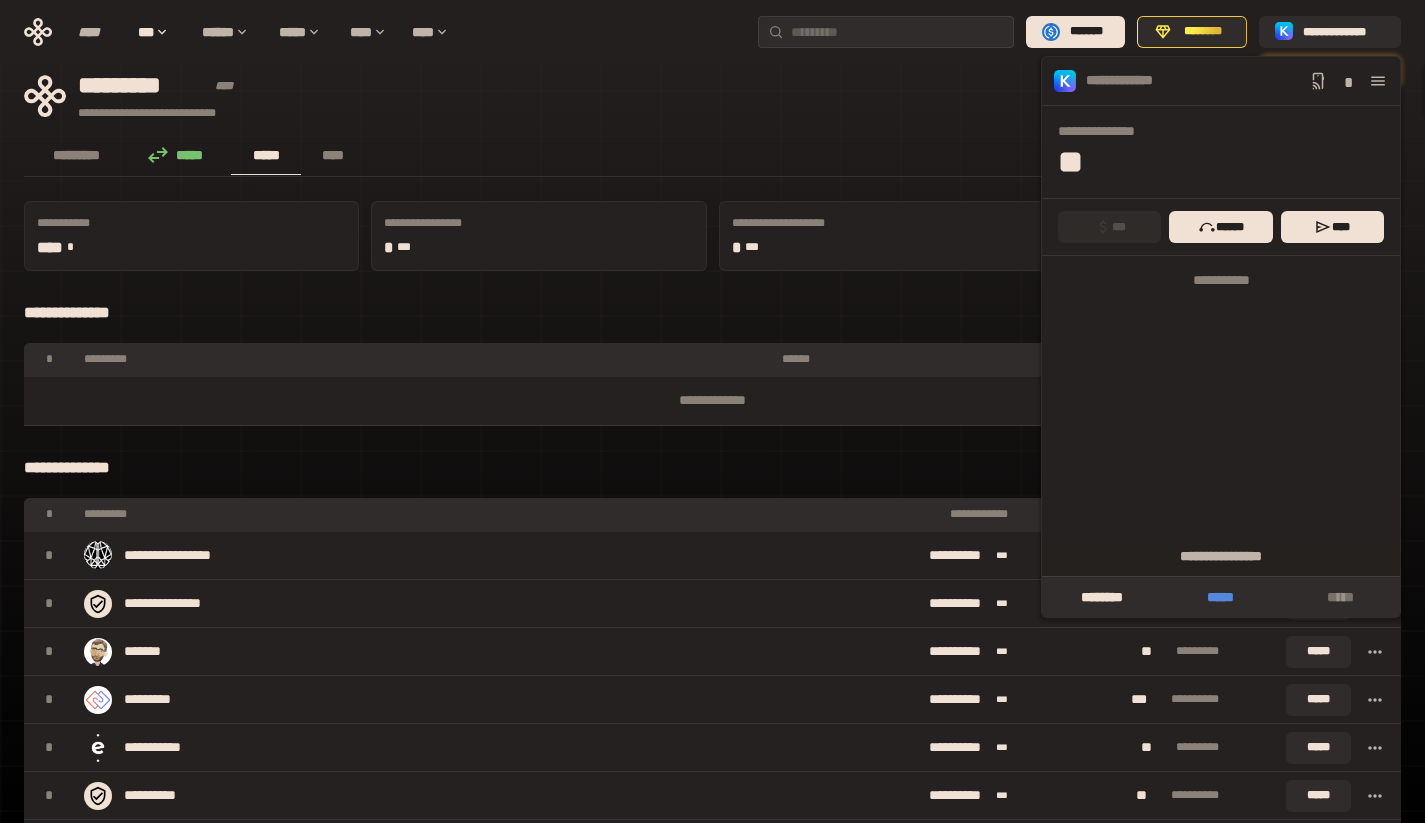 click on "*****" at bounding box center (1220, 597) 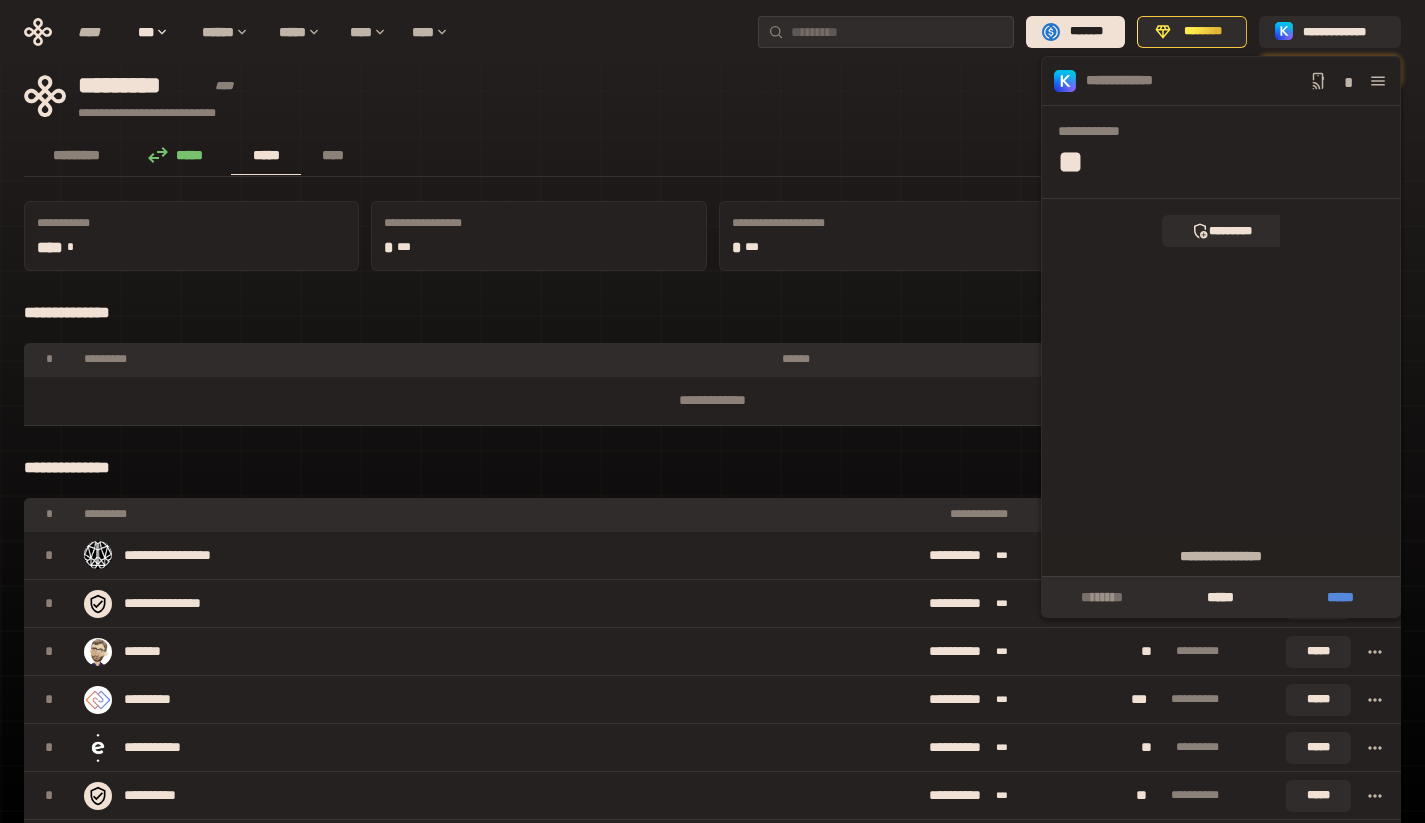 click on "*****" at bounding box center [1340, 597] 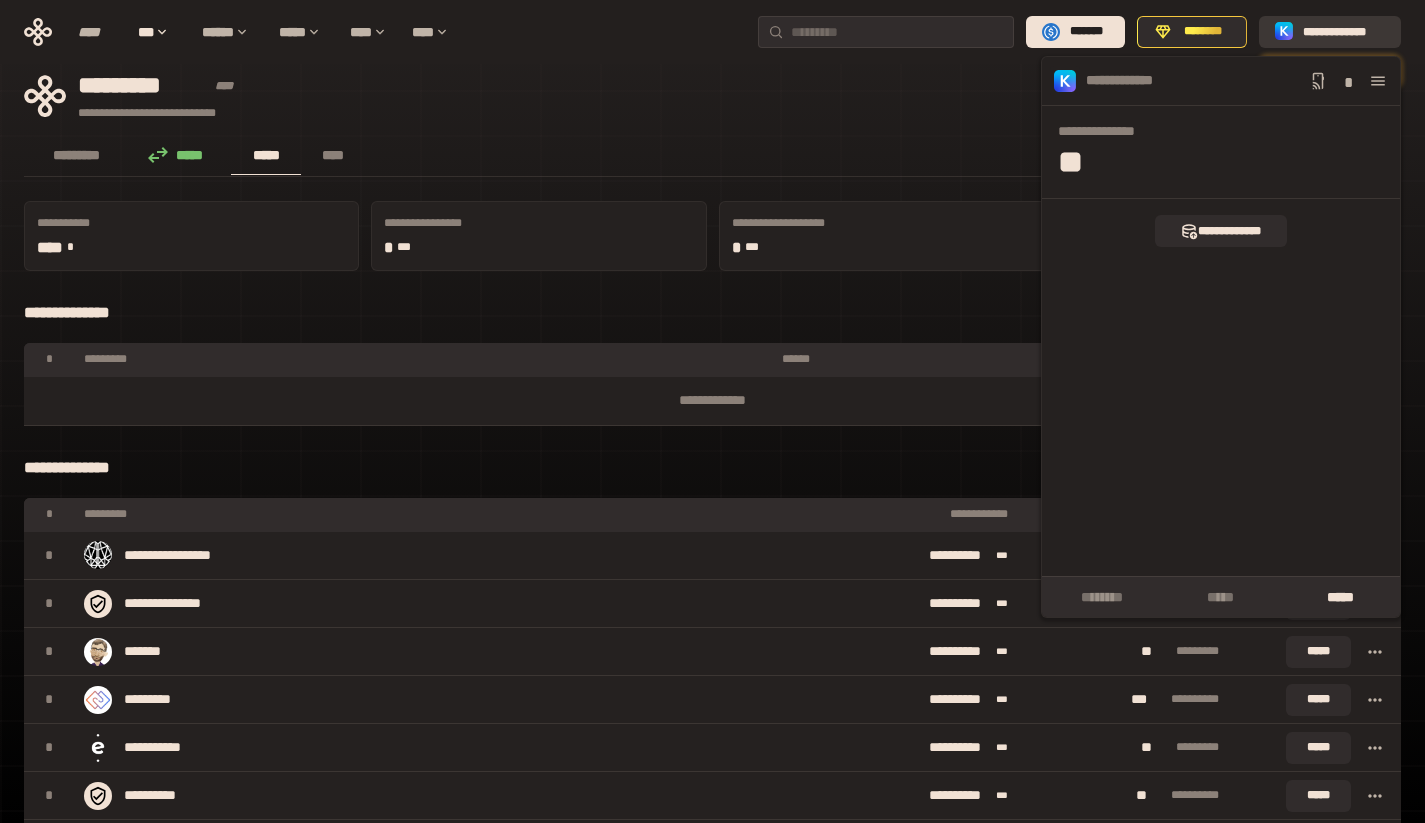 click 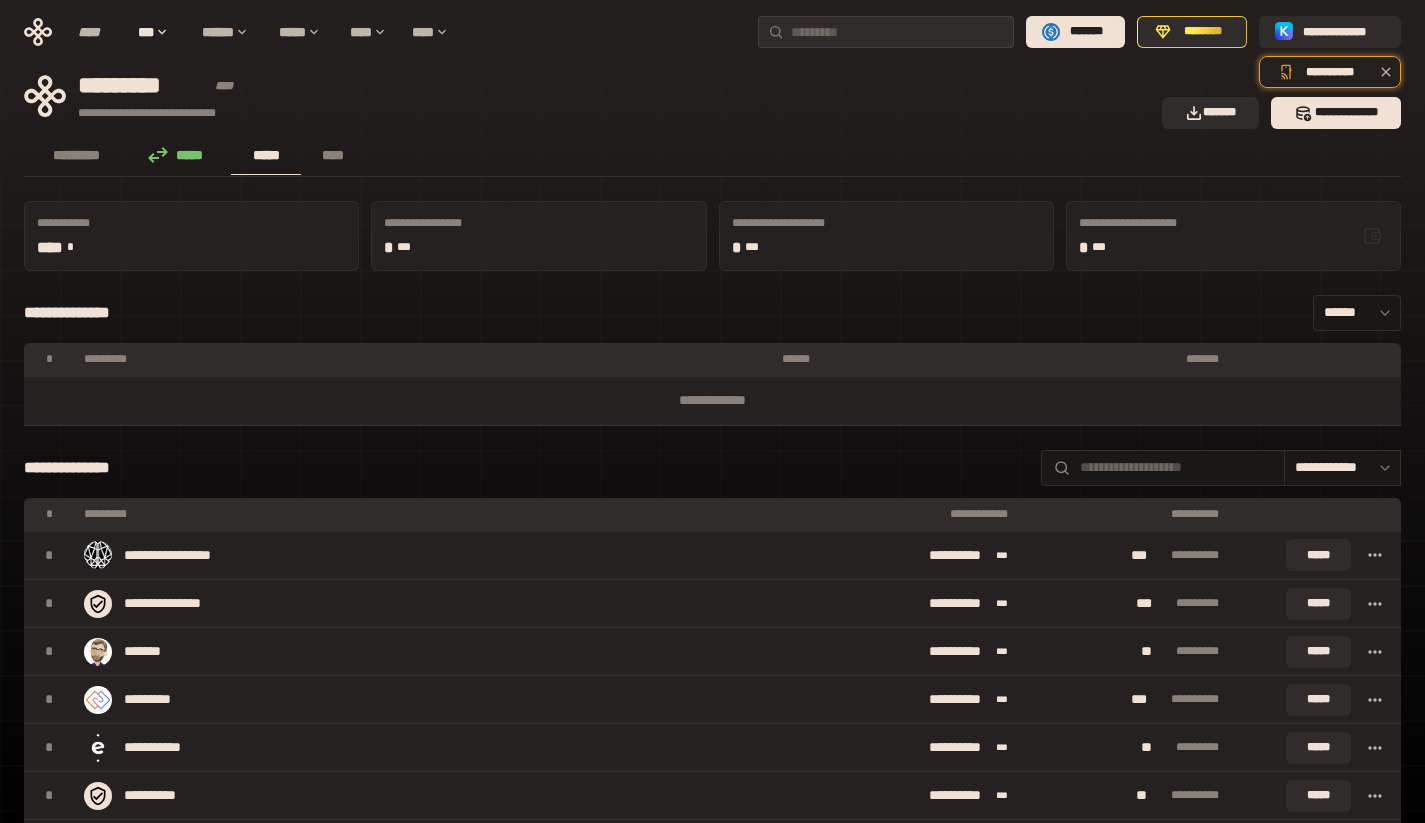 click on "**********" at bounding box center (587, 96) 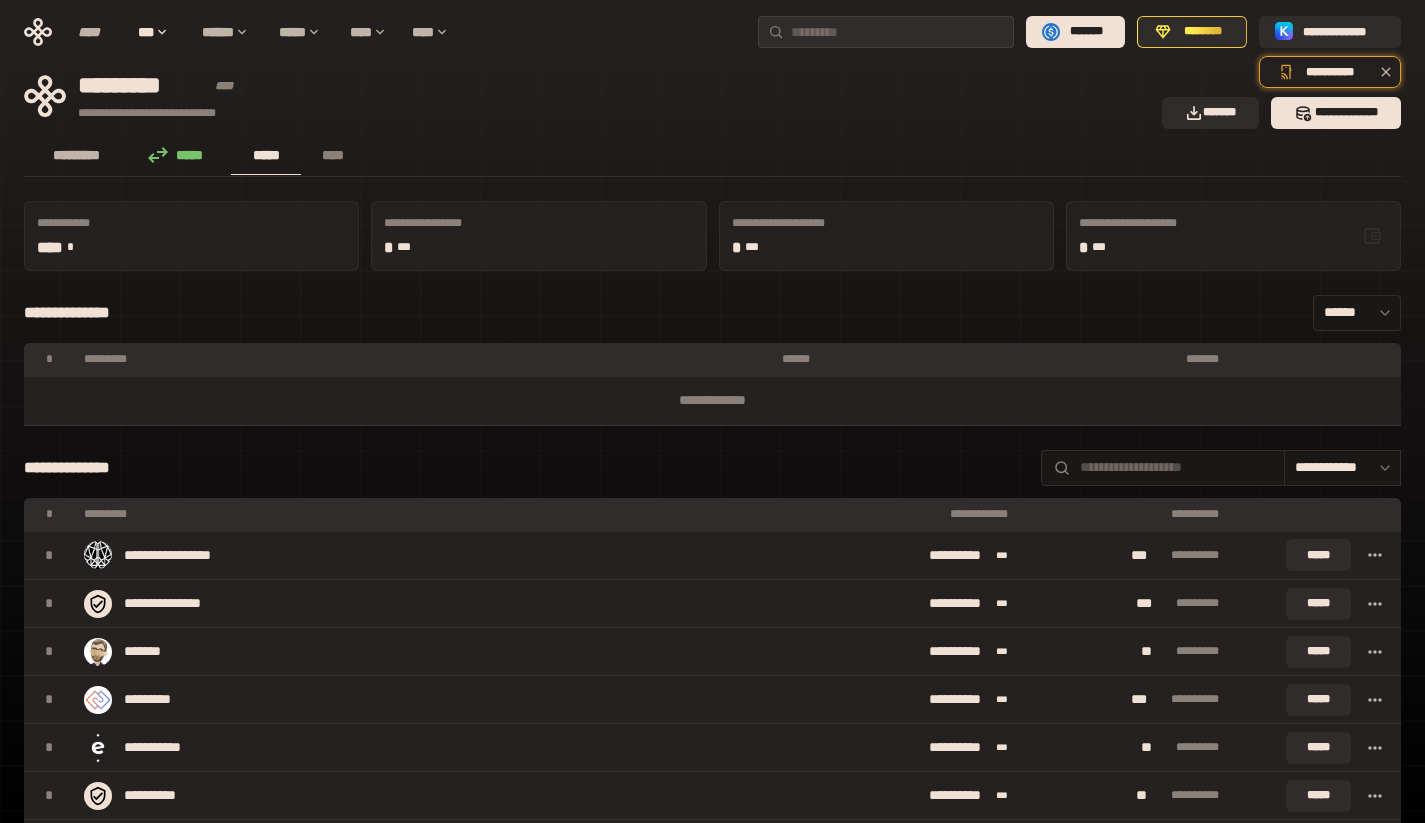 click on "*********" at bounding box center (77, 155) 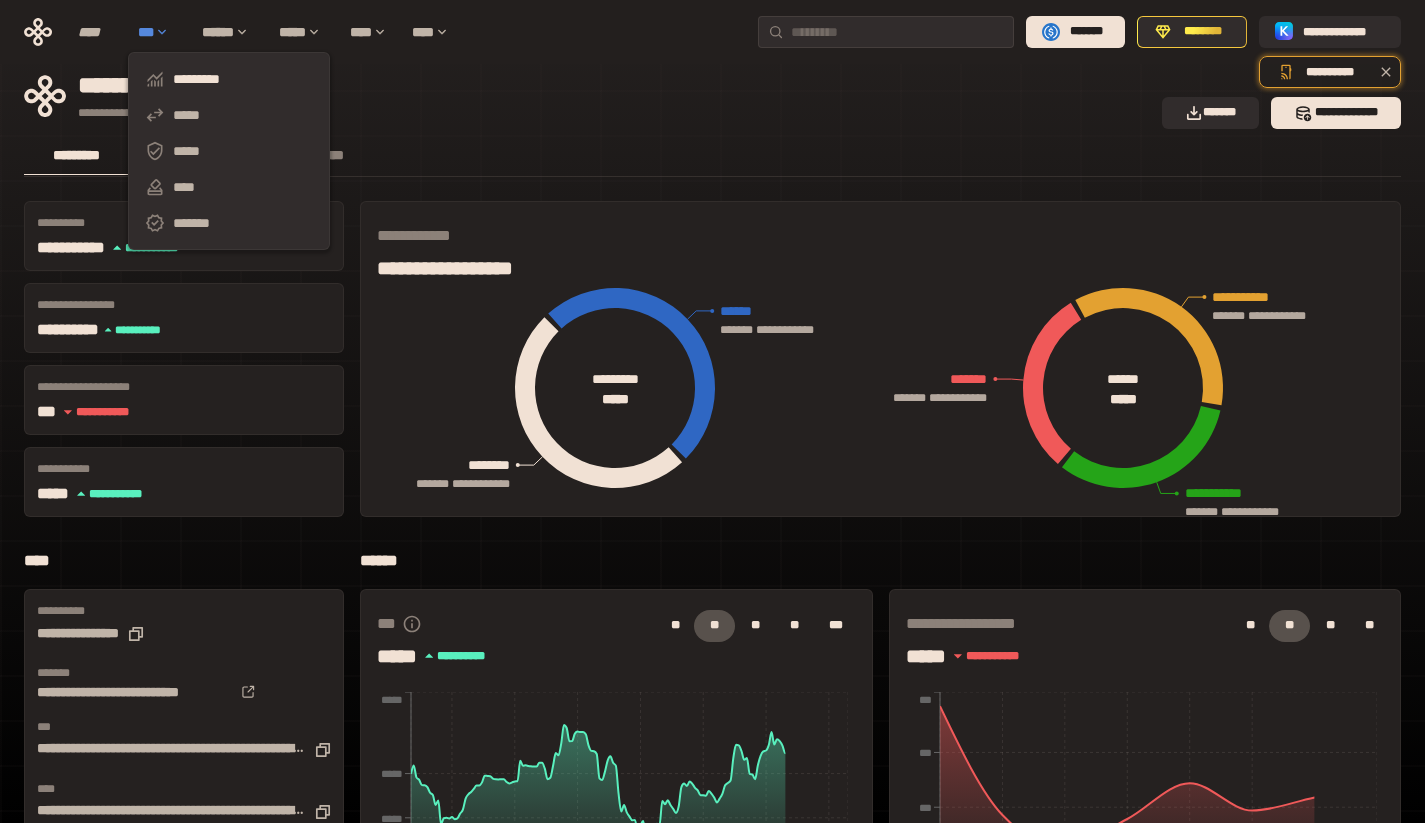 click on "***" at bounding box center (160, 32) 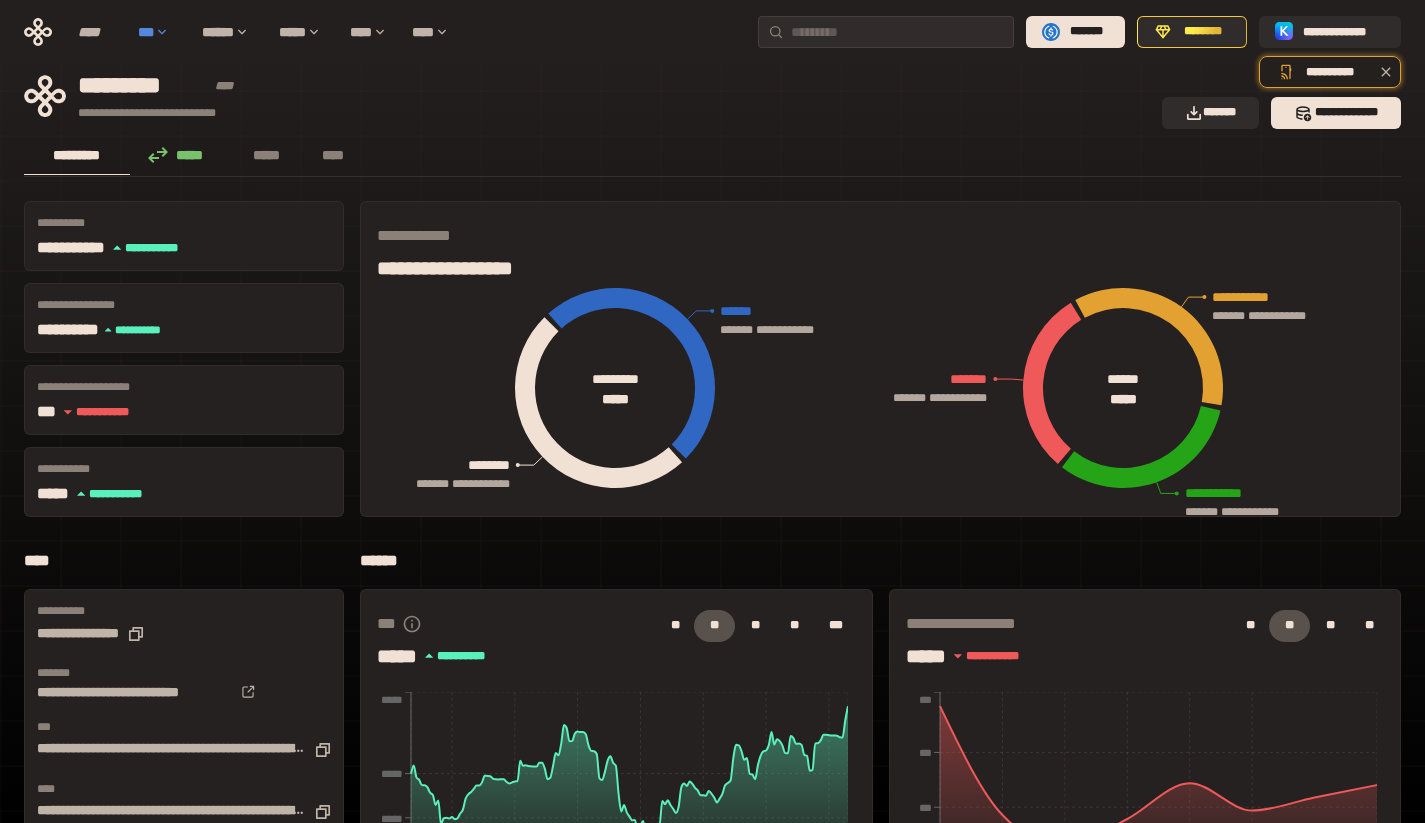 click on "***" at bounding box center (160, 32) 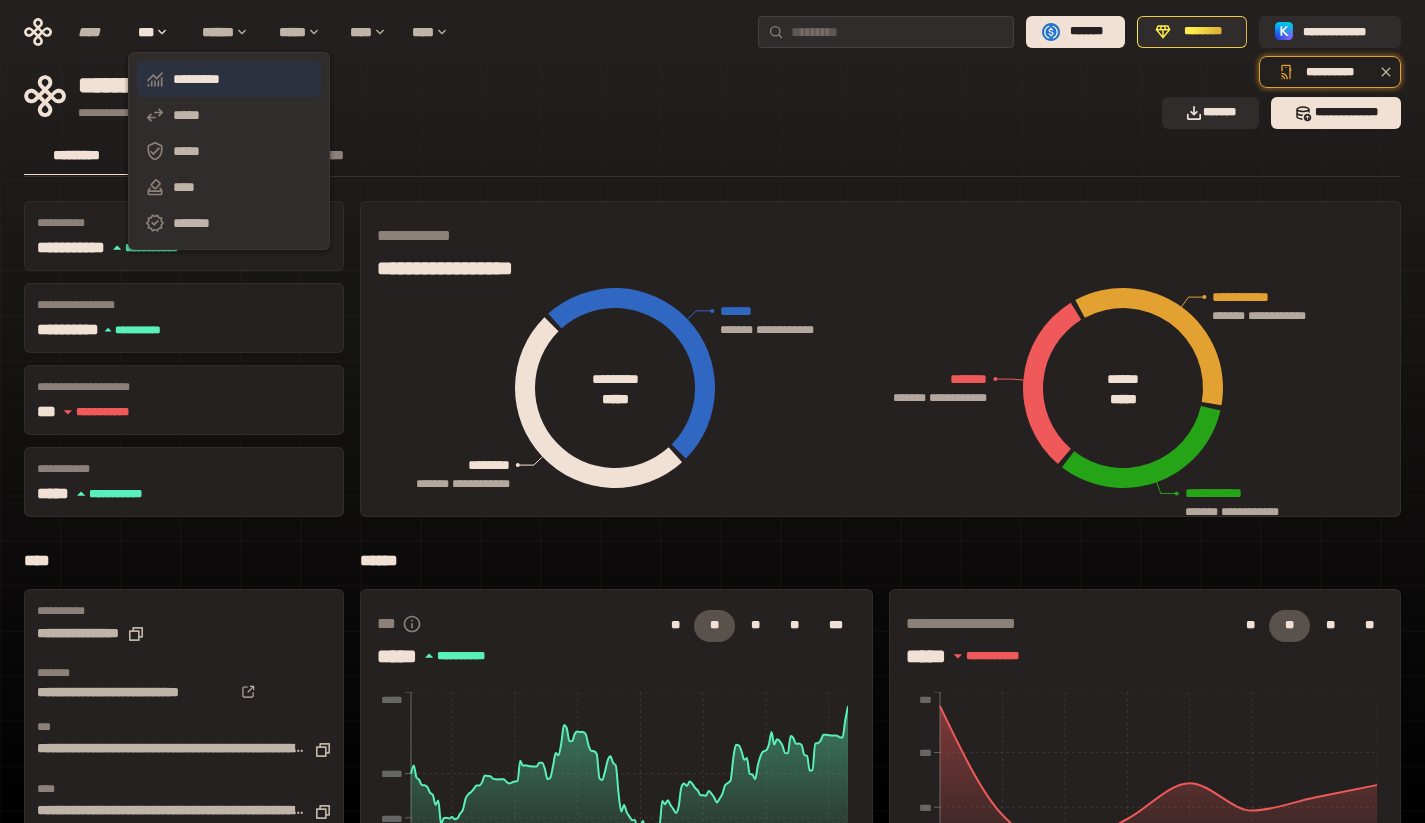 click on "*********" at bounding box center [229, 79] 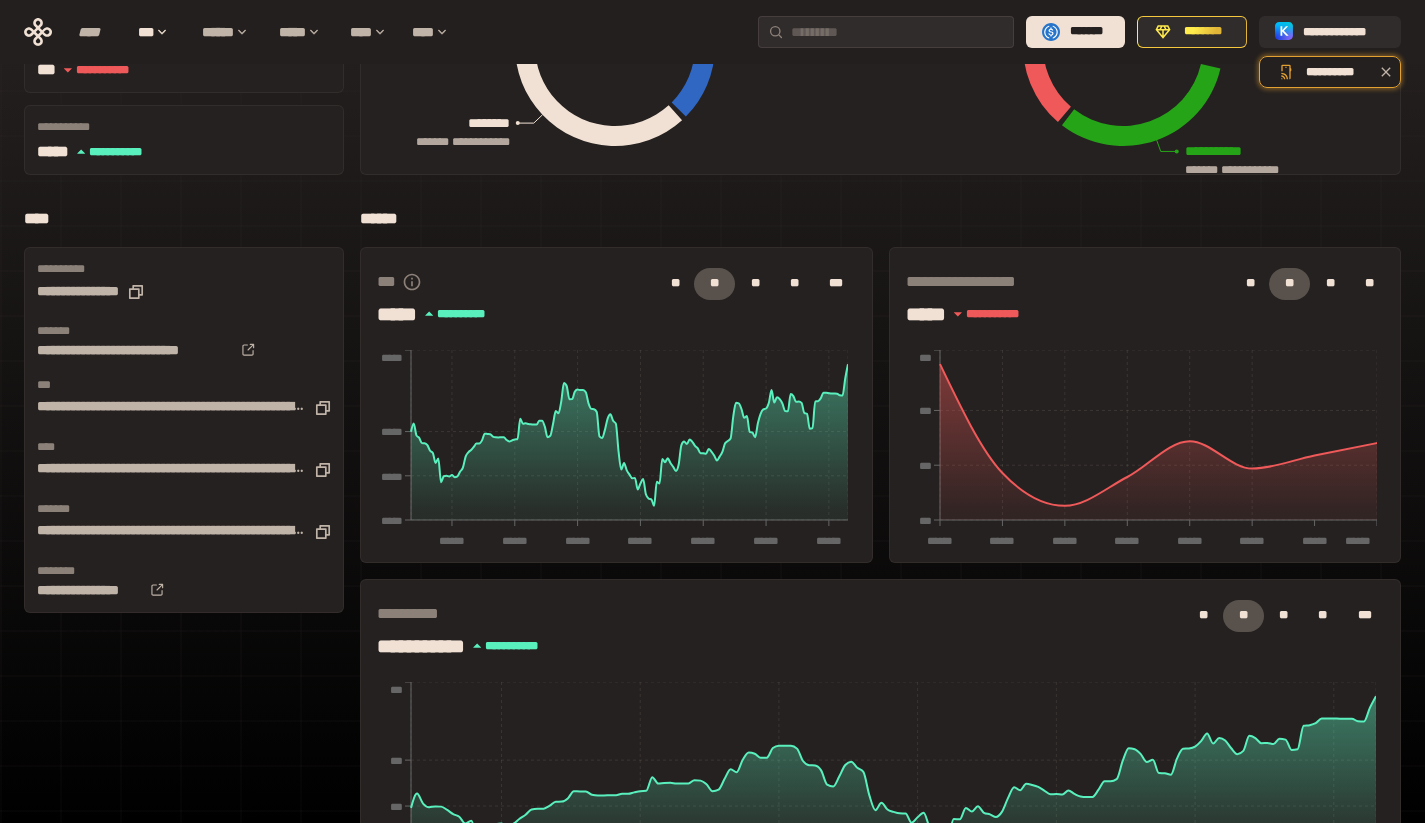 scroll, scrollTop: 0, scrollLeft: 0, axis: both 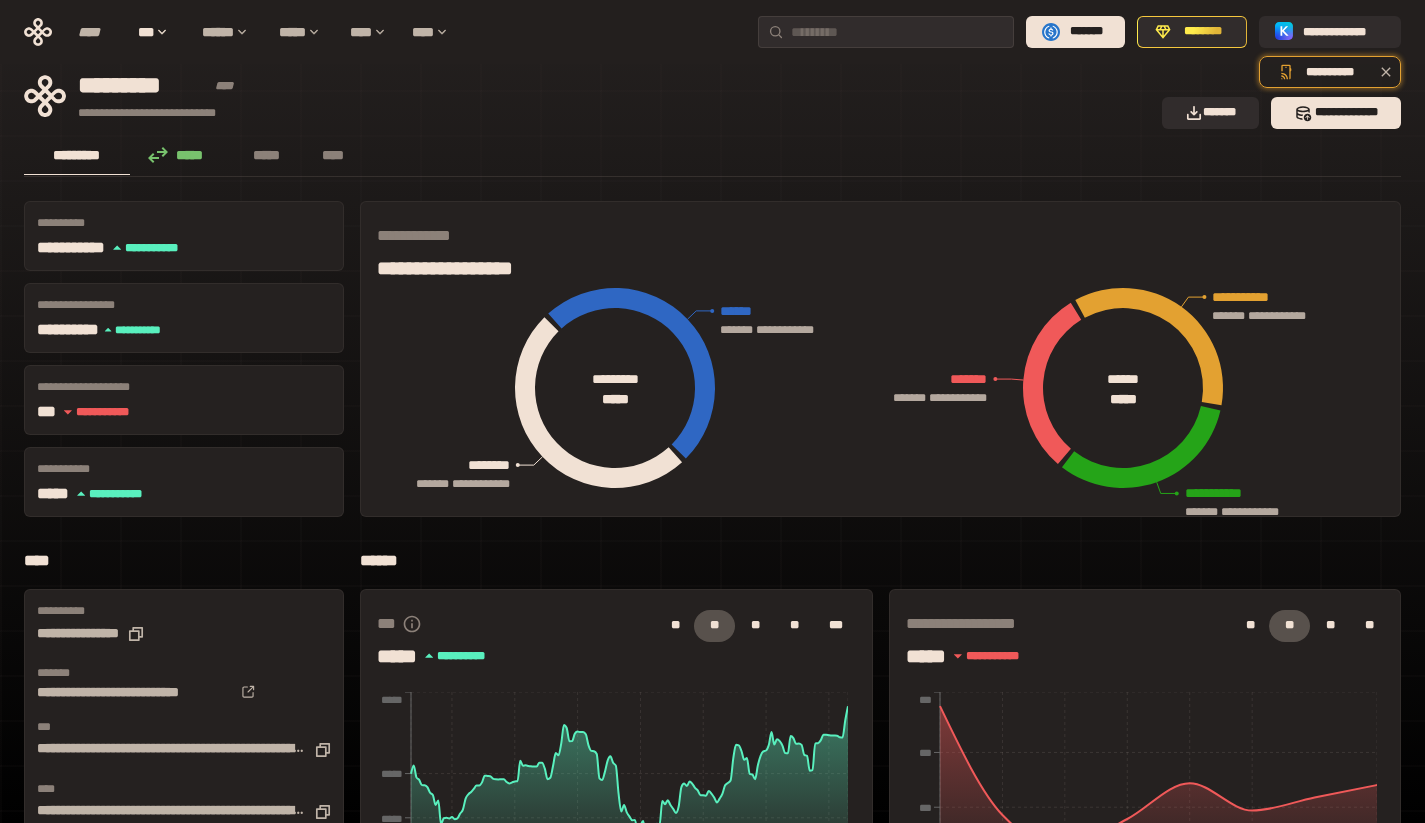 click on "*********" at bounding box center (77, 155) 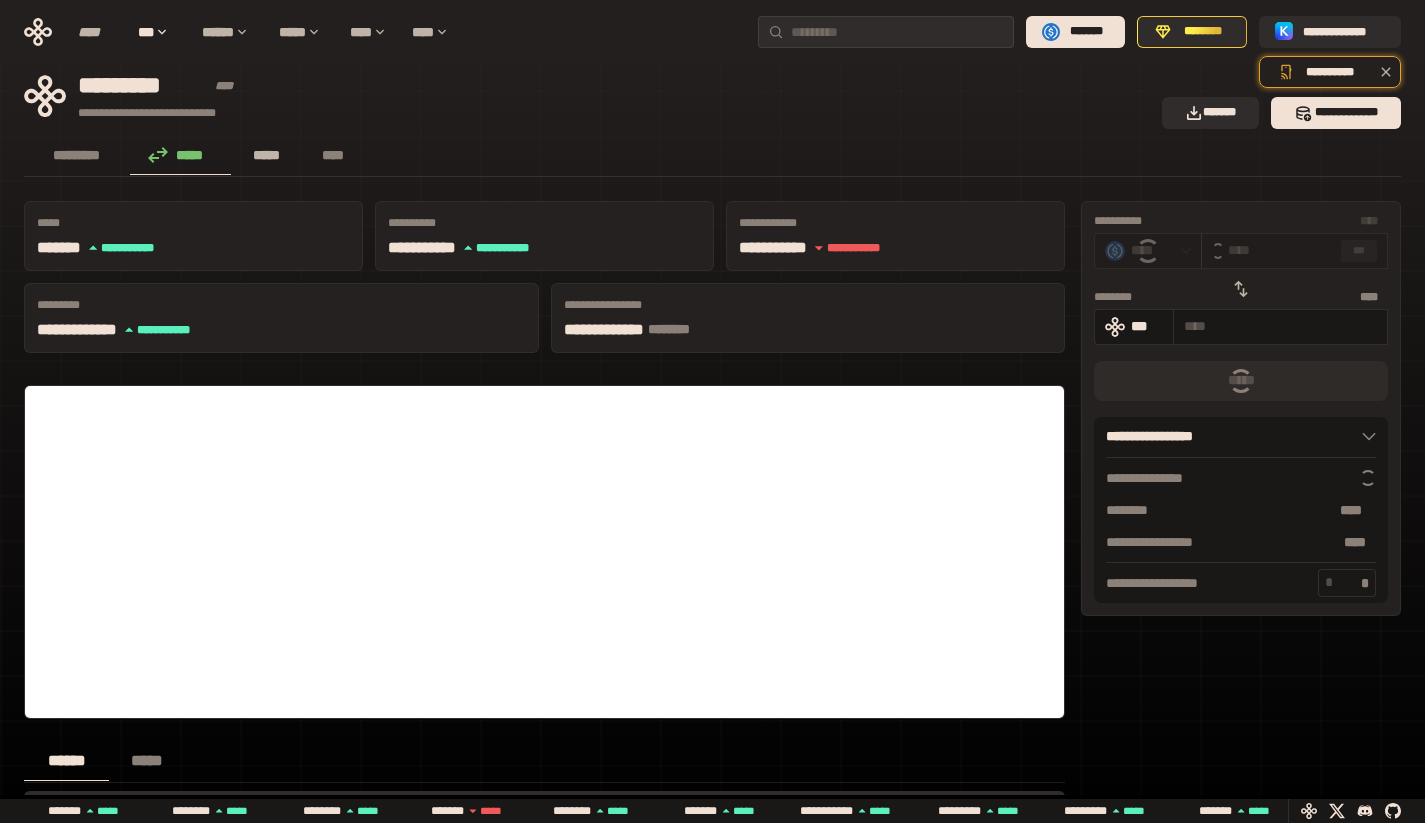 click on "*****" at bounding box center [266, 155] 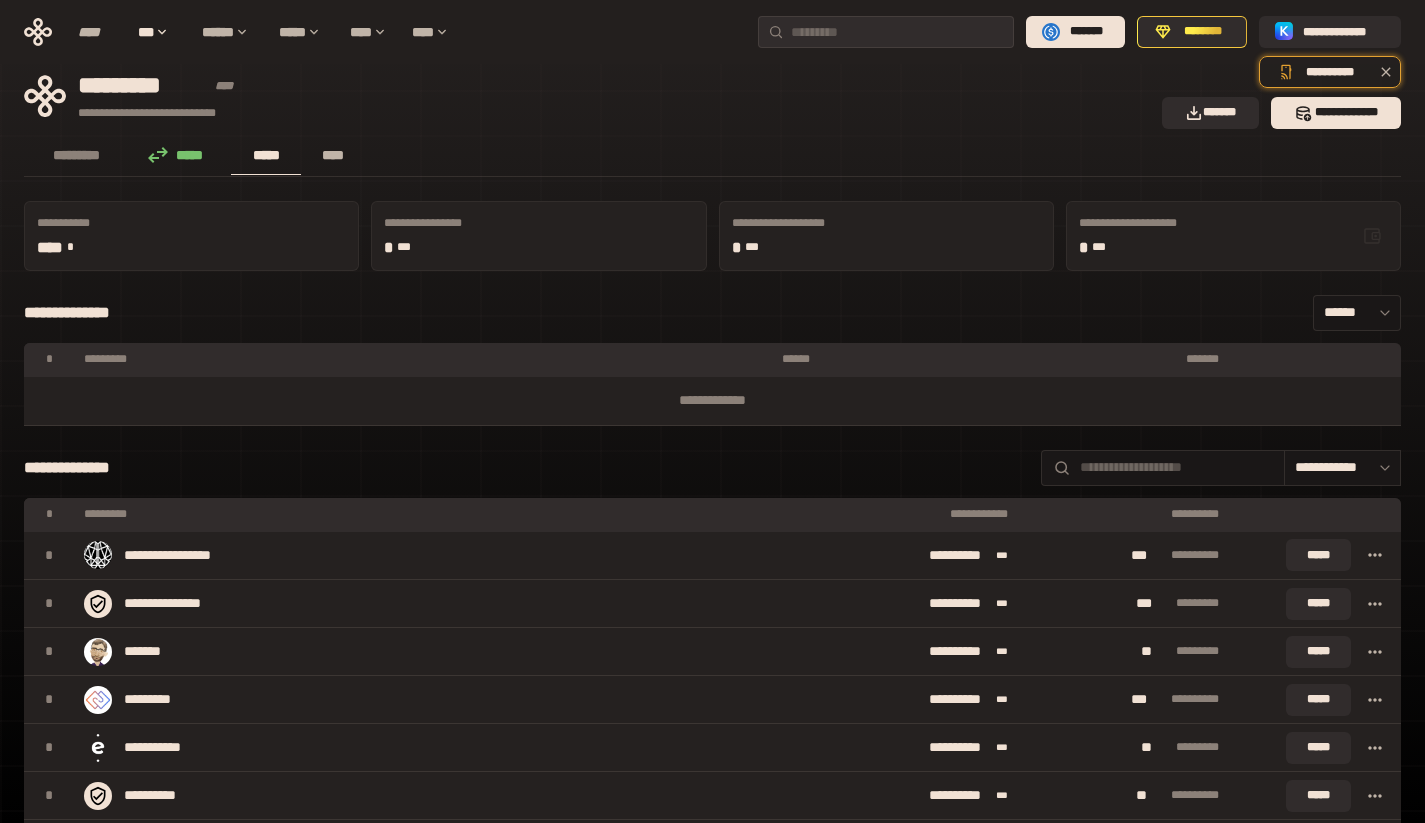 click on "****" at bounding box center (332, 155) 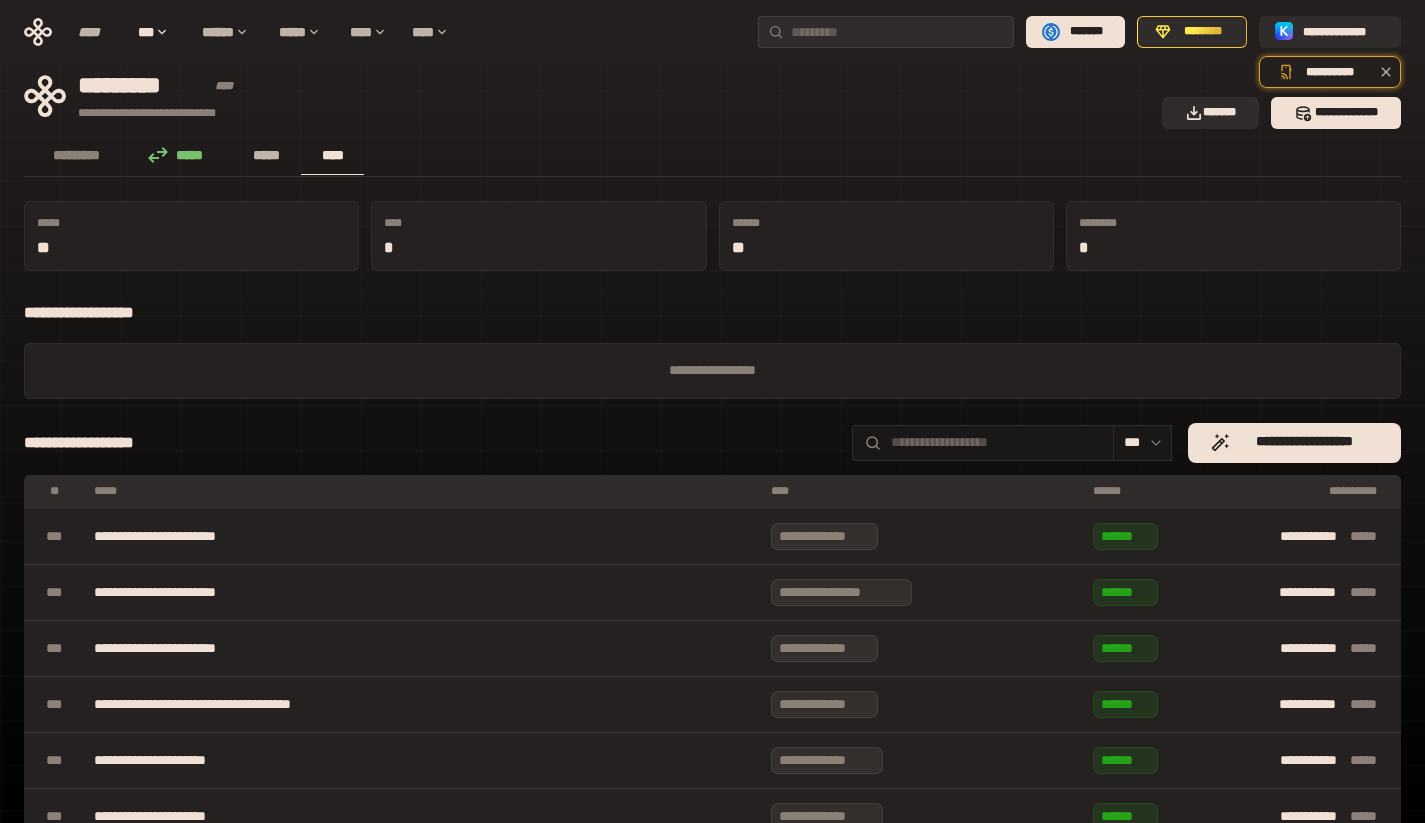 click on "*****" at bounding box center [266, 156] 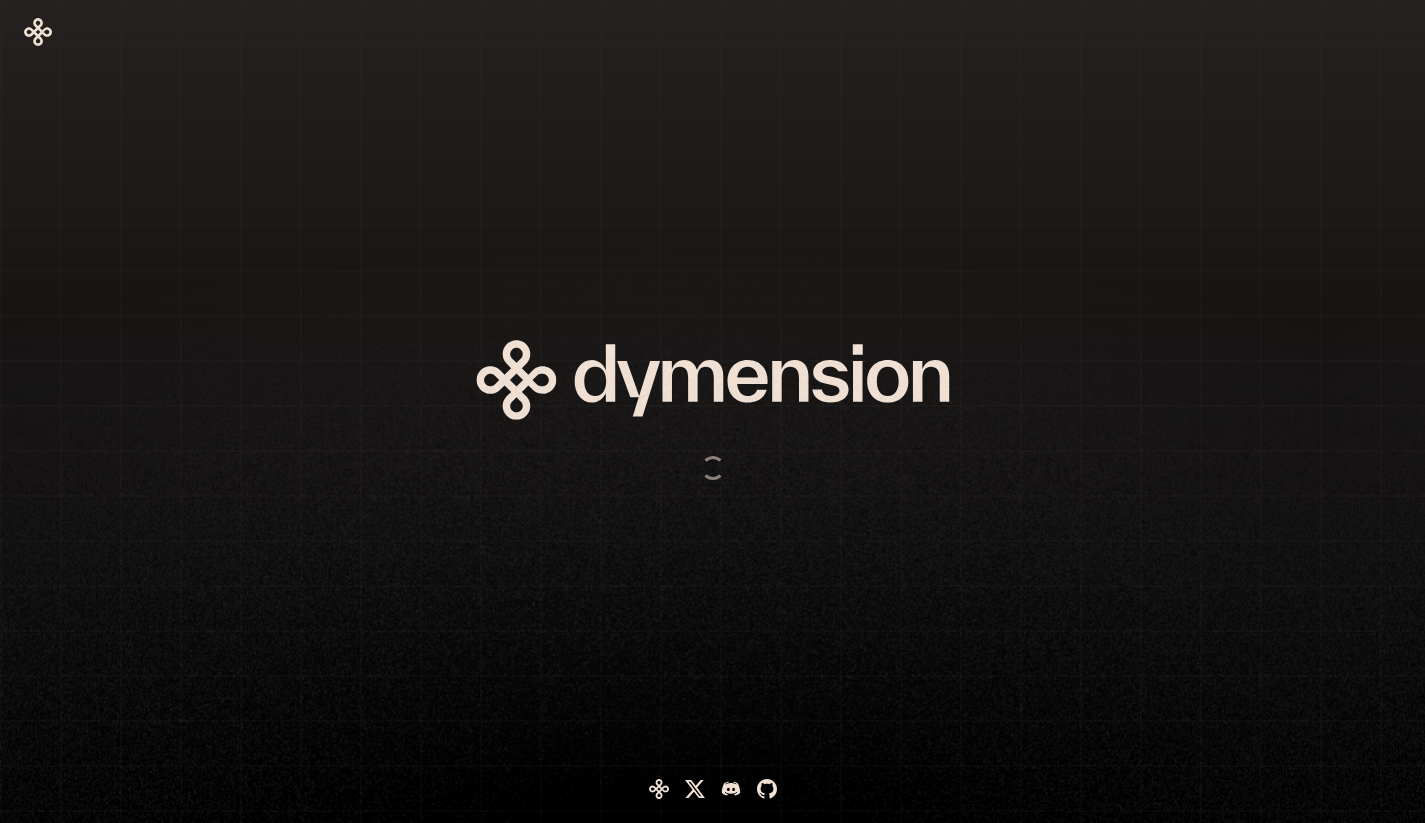 scroll, scrollTop: 0, scrollLeft: 0, axis: both 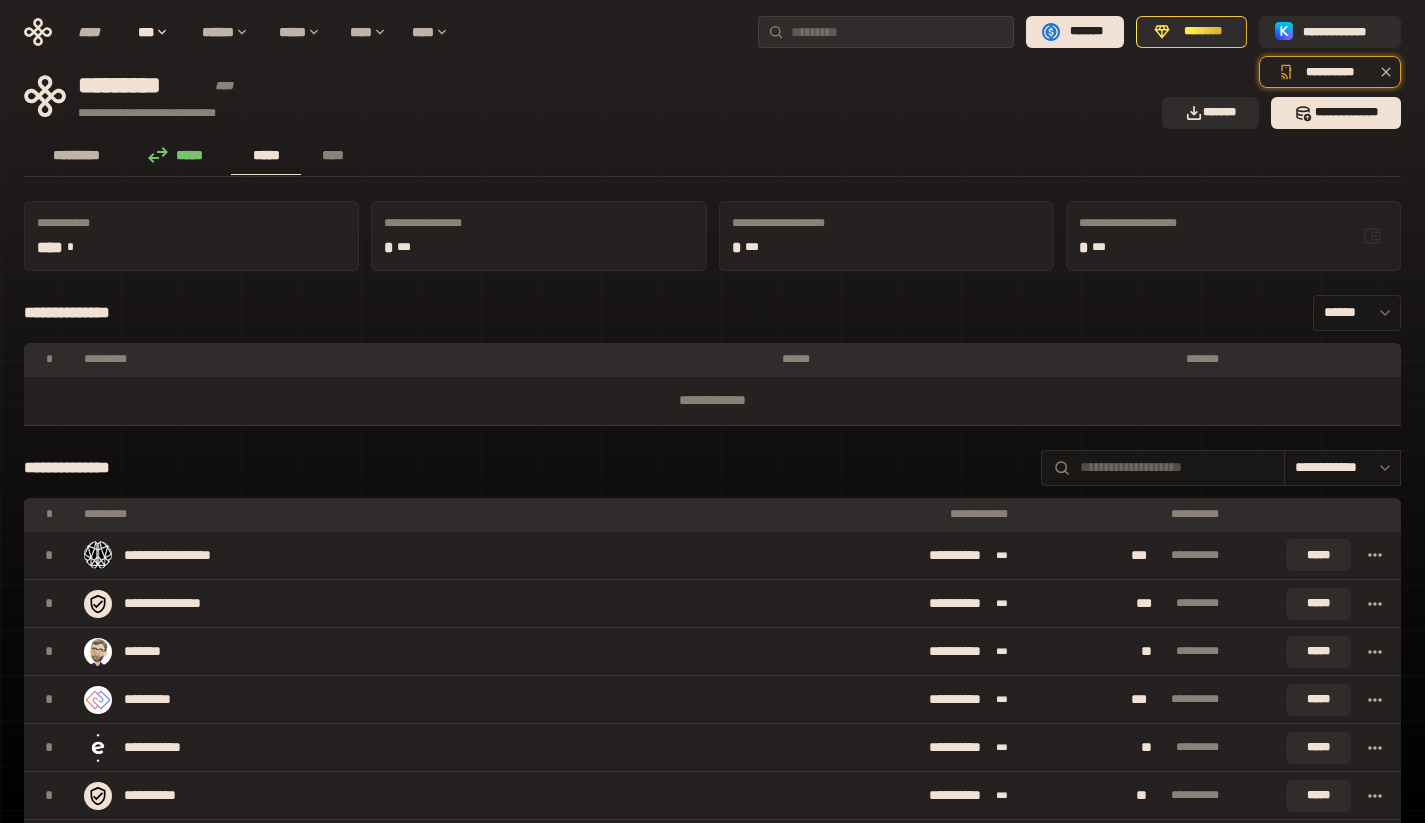 click on "*********" at bounding box center [77, 155] 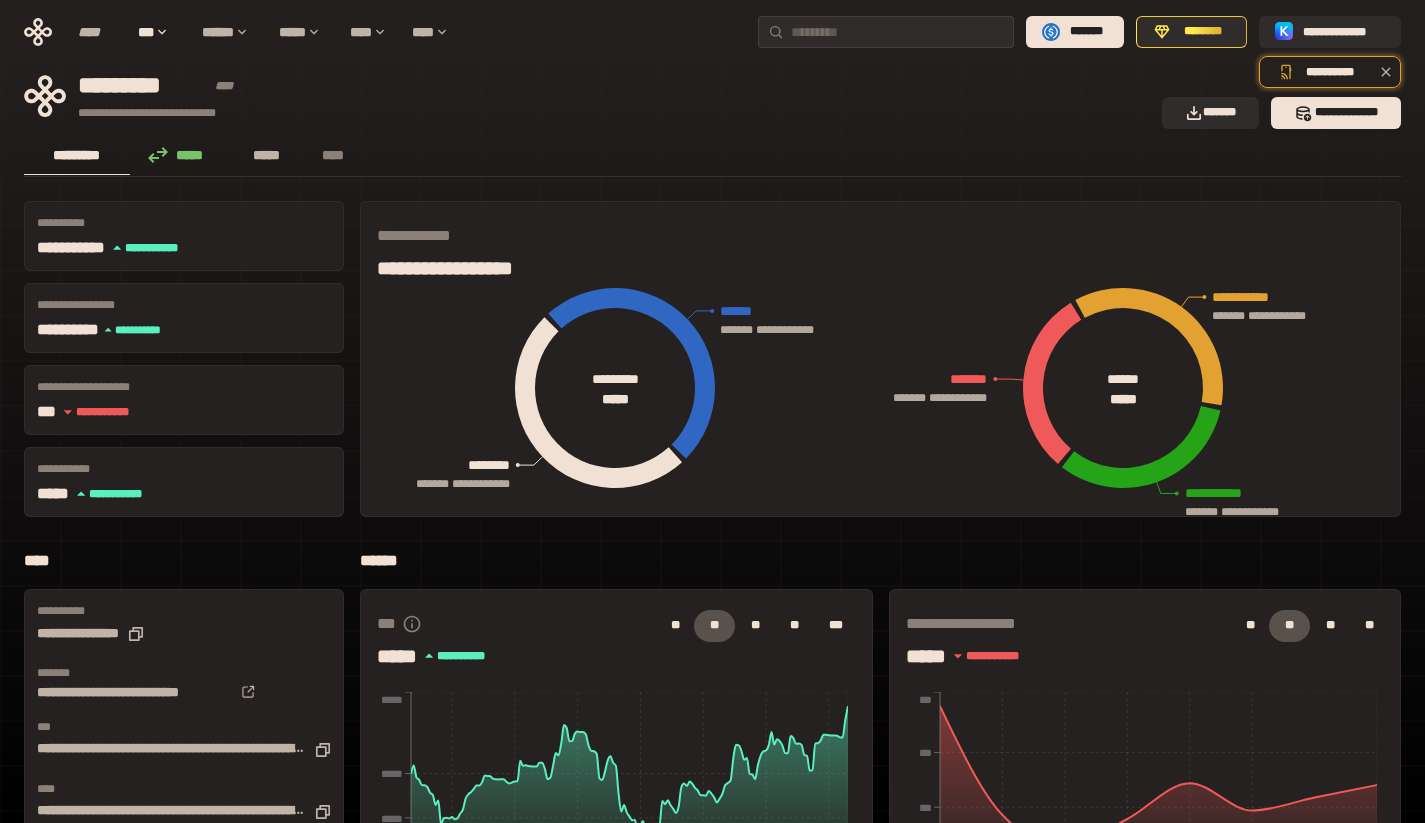 click on "*****" at bounding box center (266, 155) 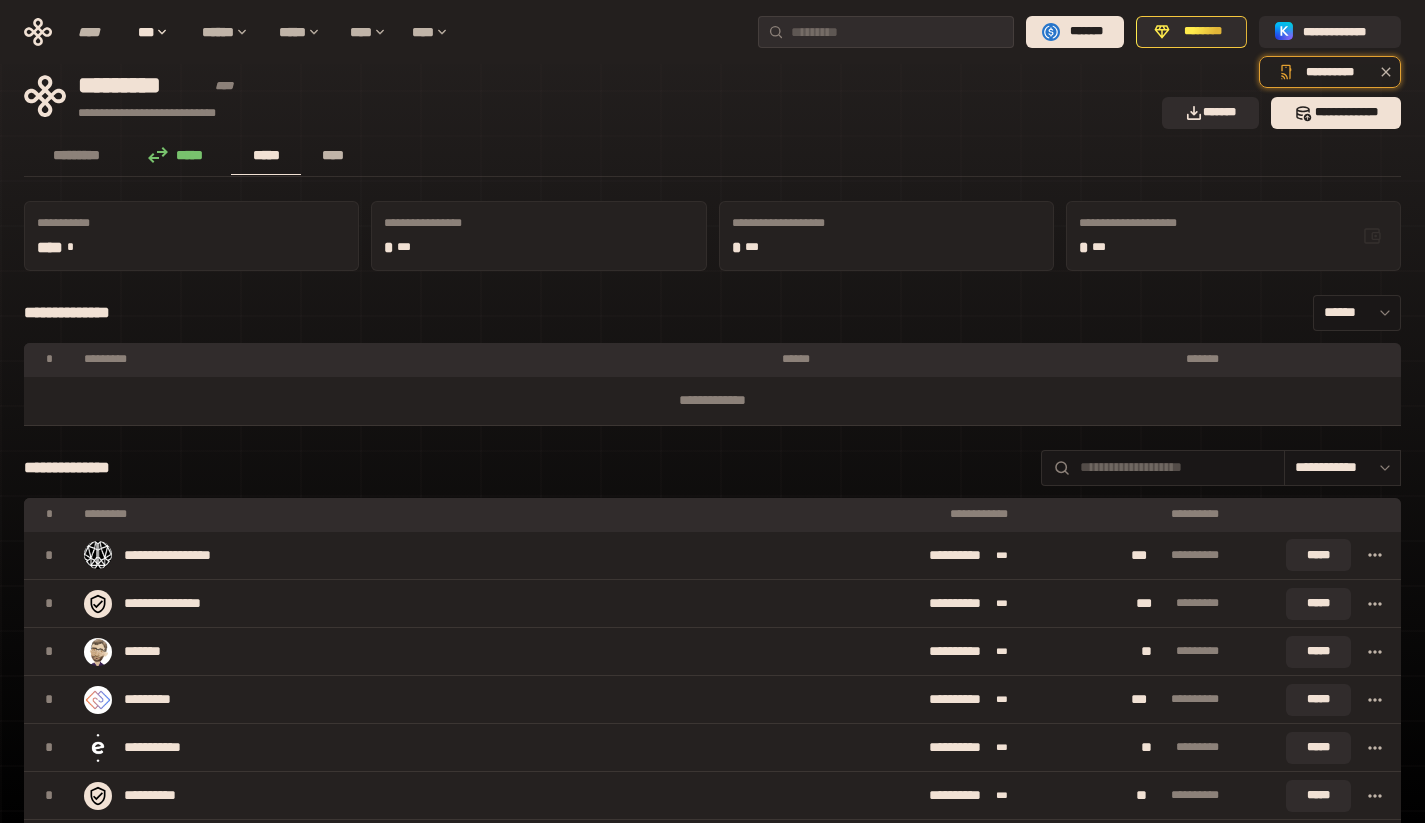 click on "****" at bounding box center (332, 156) 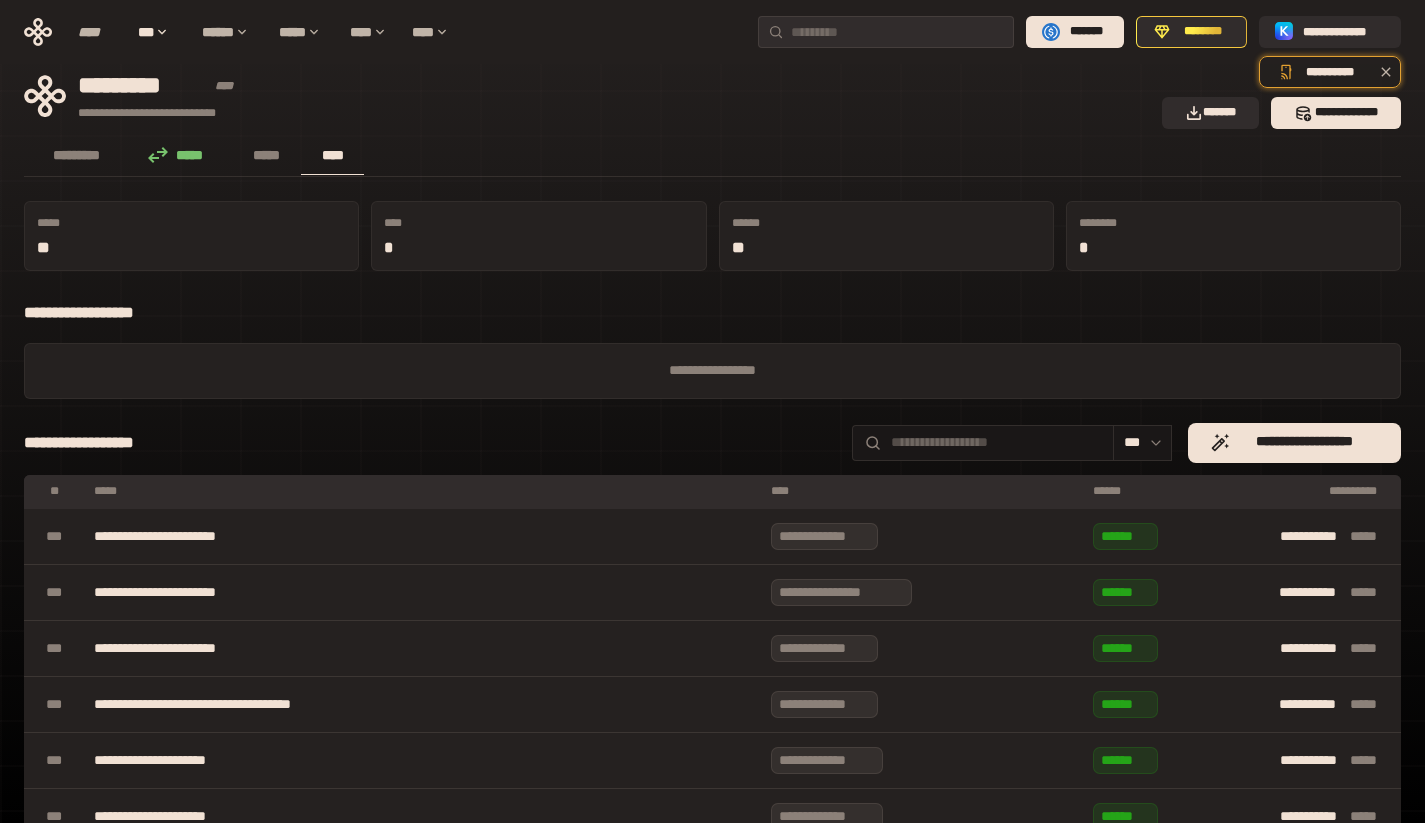click 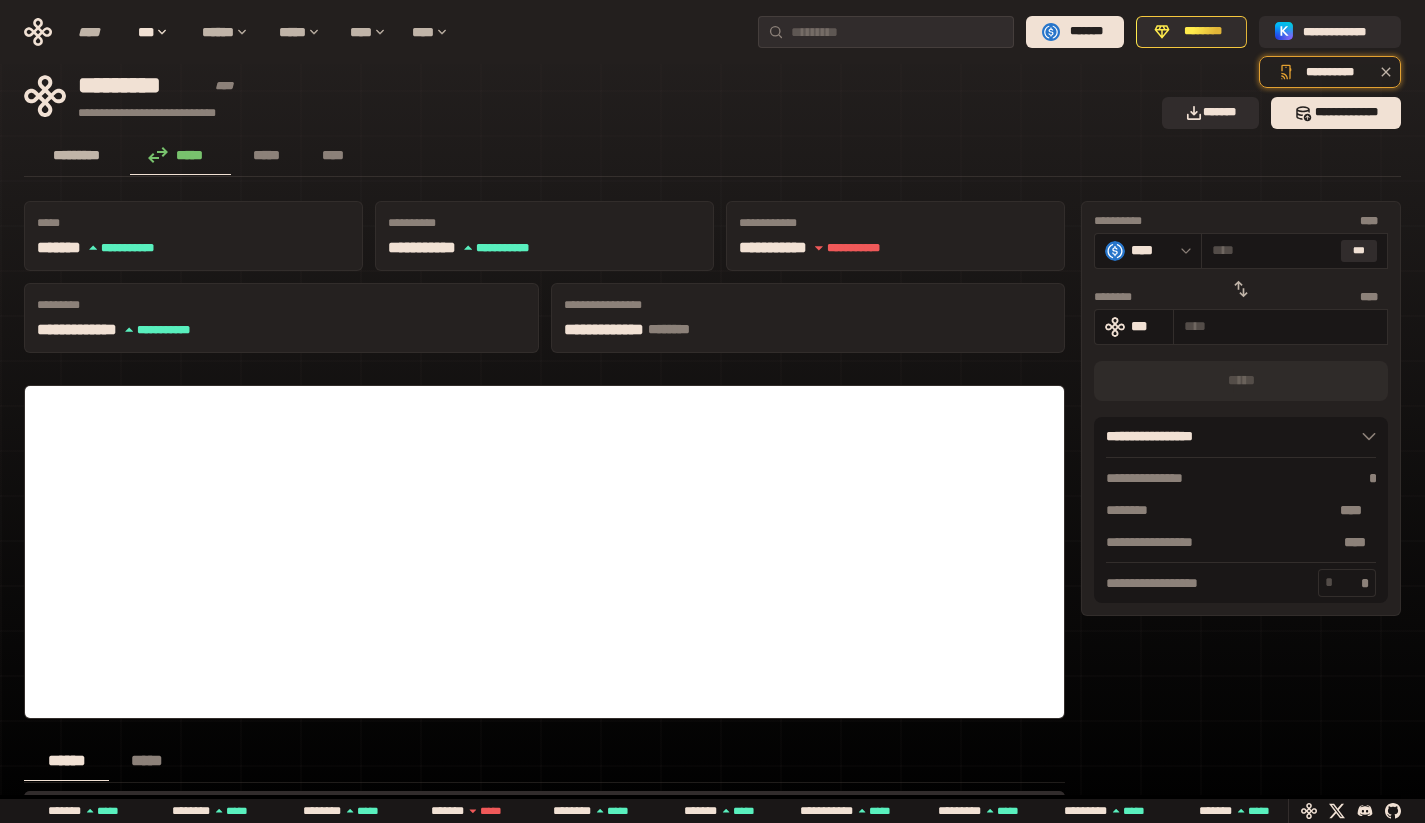 click on "*********" at bounding box center (77, 155) 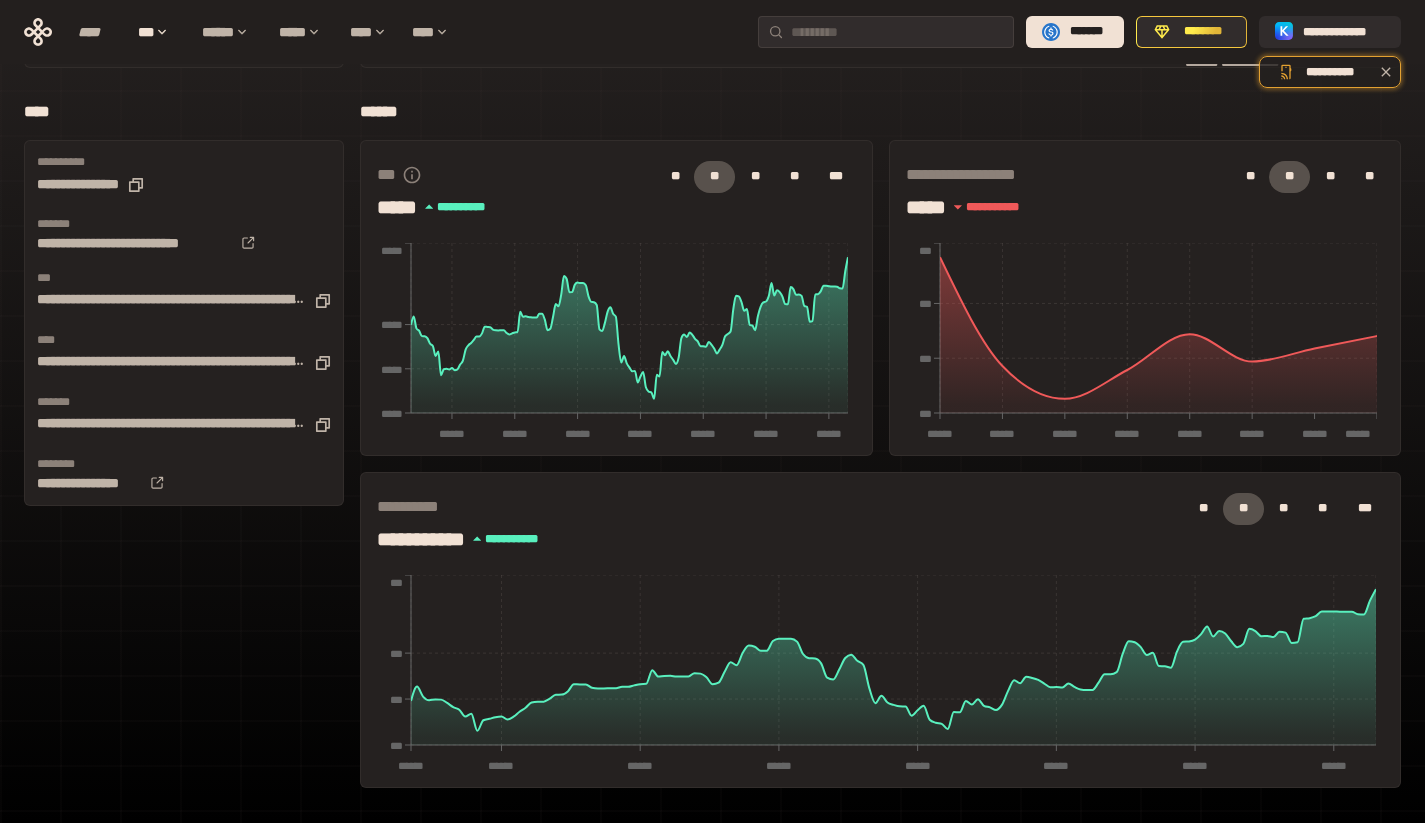 scroll, scrollTop: 505, scrollLeft: 0, axis: vertical 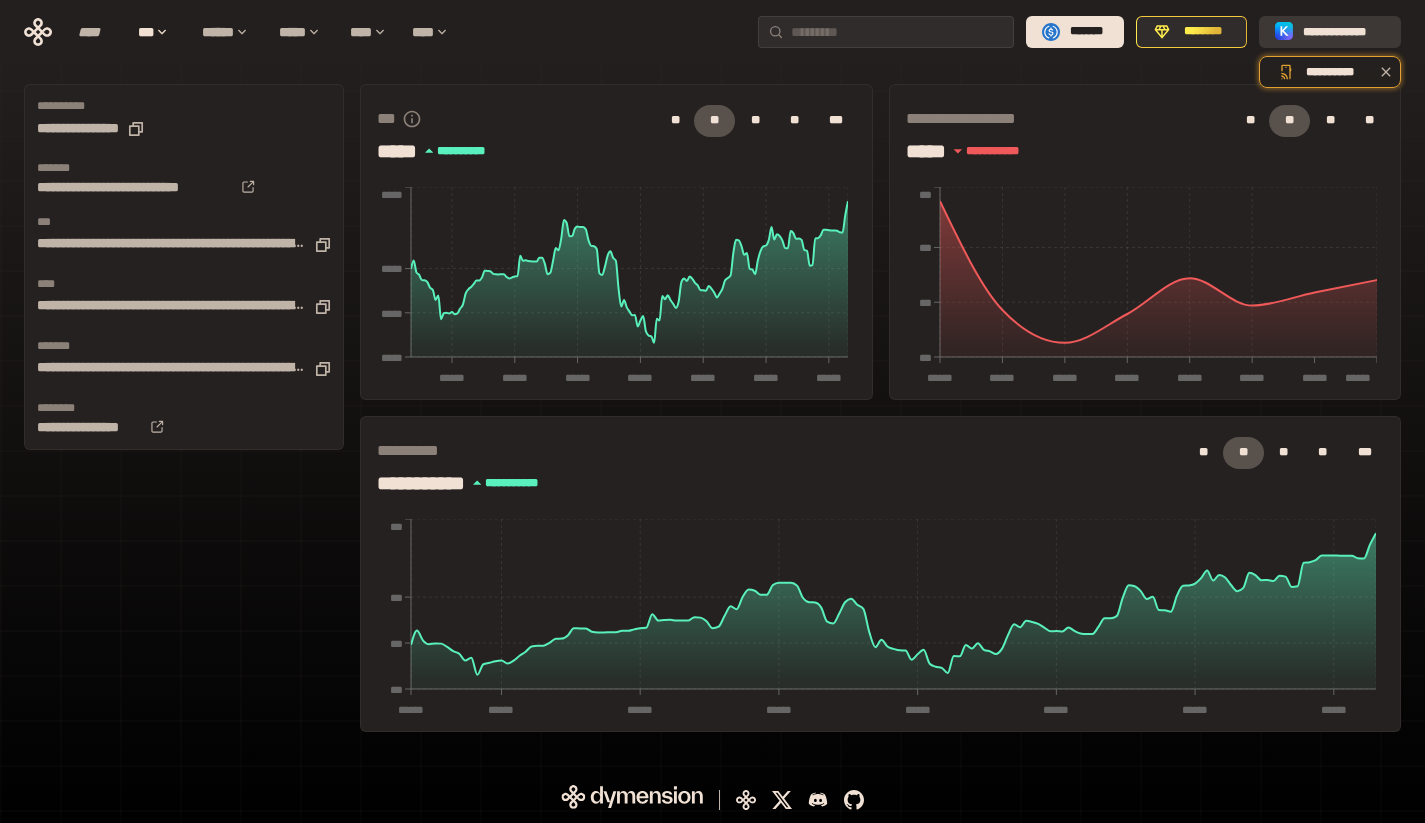 click on "**********" at bounding box center (1344, 32) 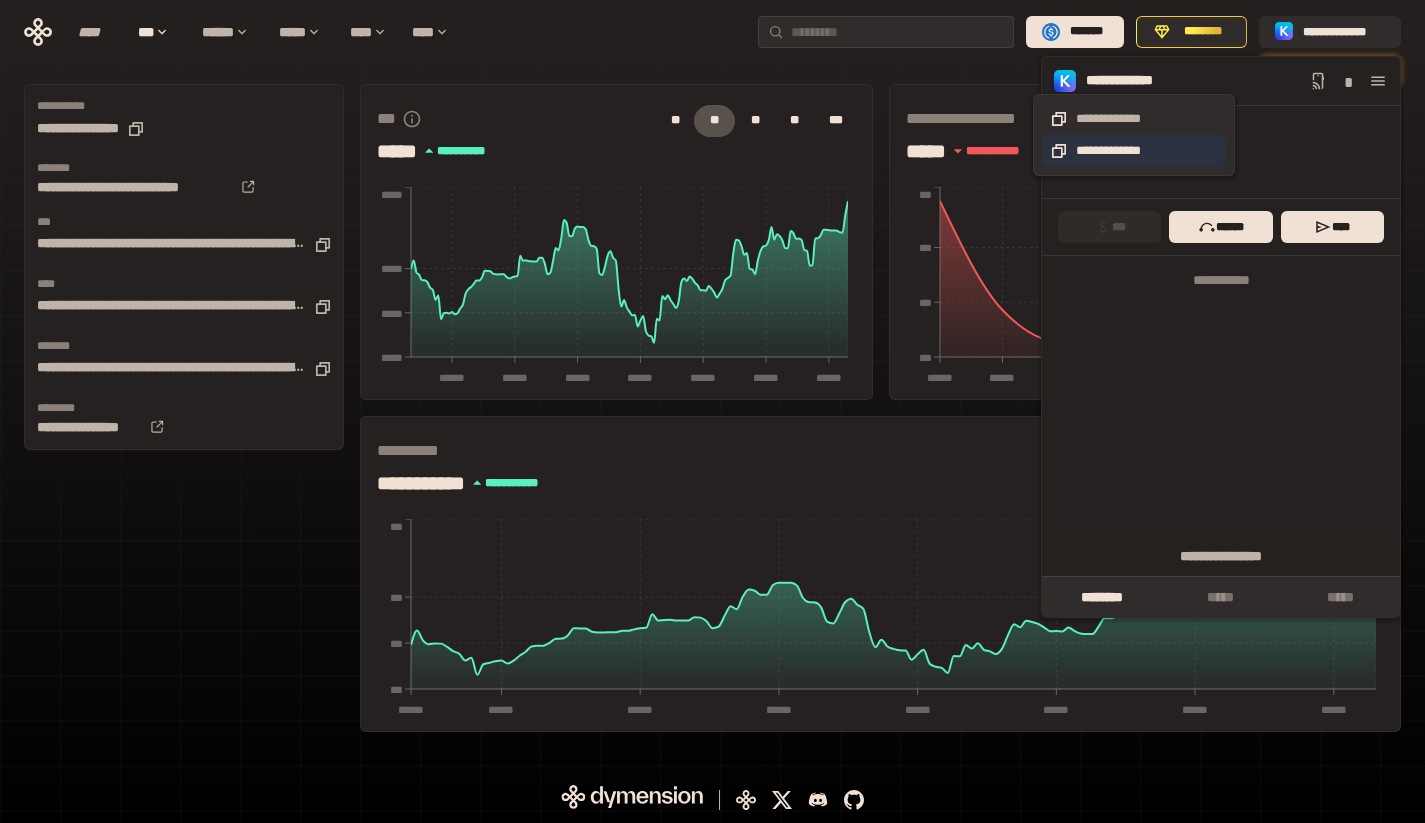 click on "**********" at bounding box center [1134, 151] 